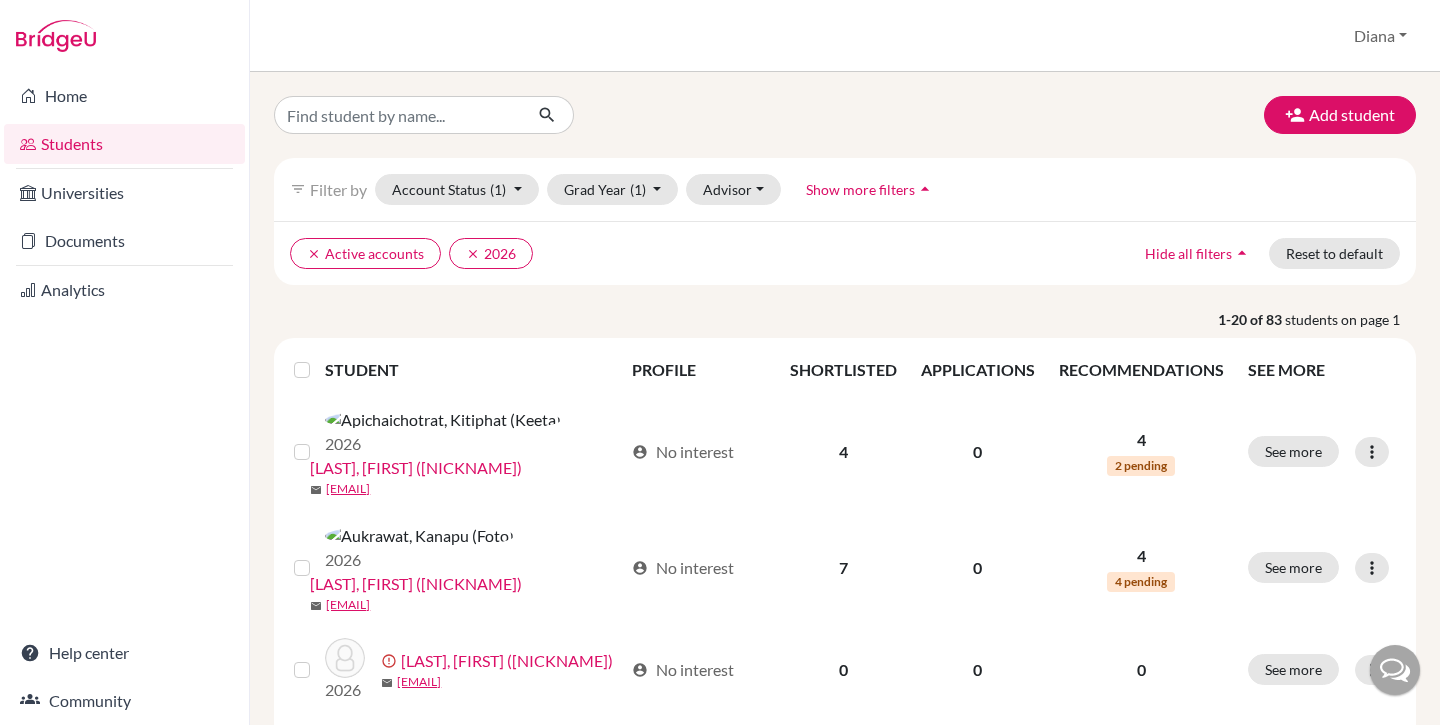 scroll, scrollTop: 0, scrollLeft: 0, axis: both 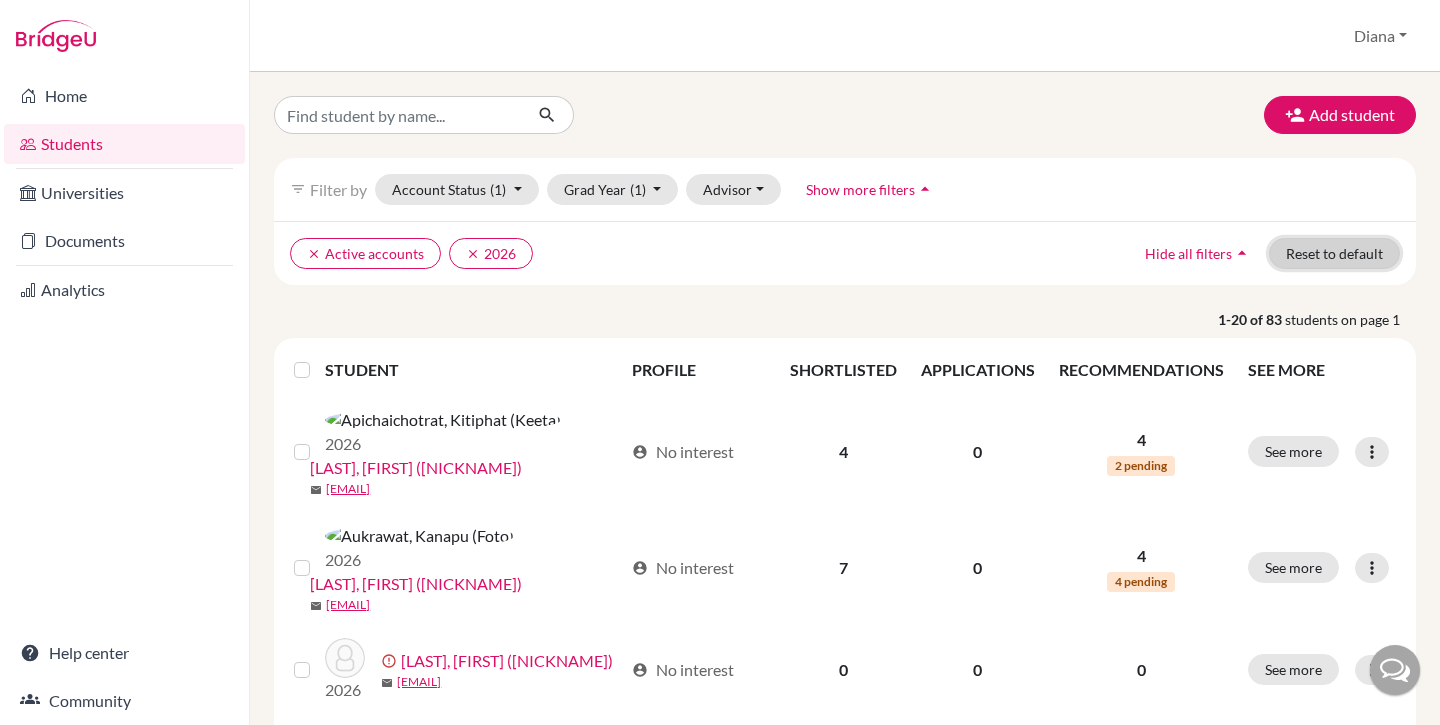 click on "Reset to default" at bounding box center [1334, 253] 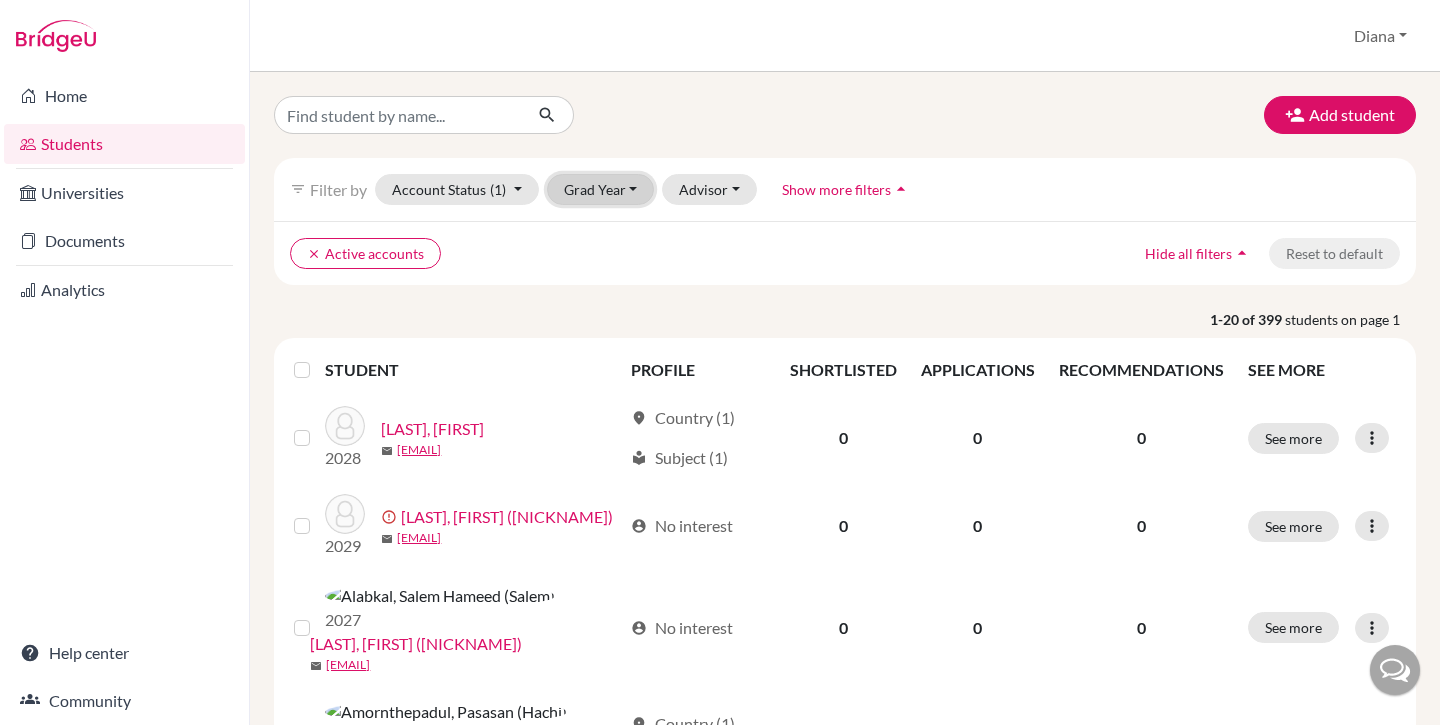 click on "Grad Year" at bounding box center [601, 189] 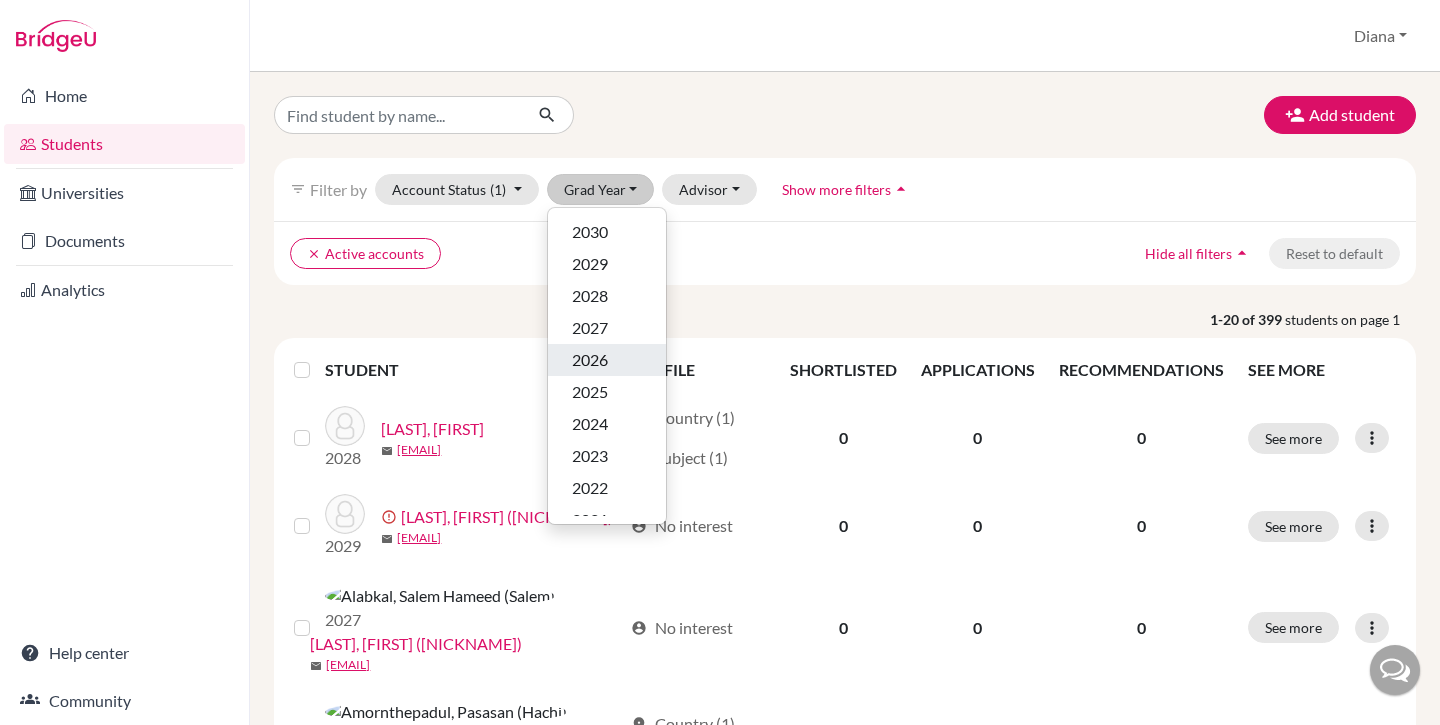 click on "2026" at bounding box center (607, 360) 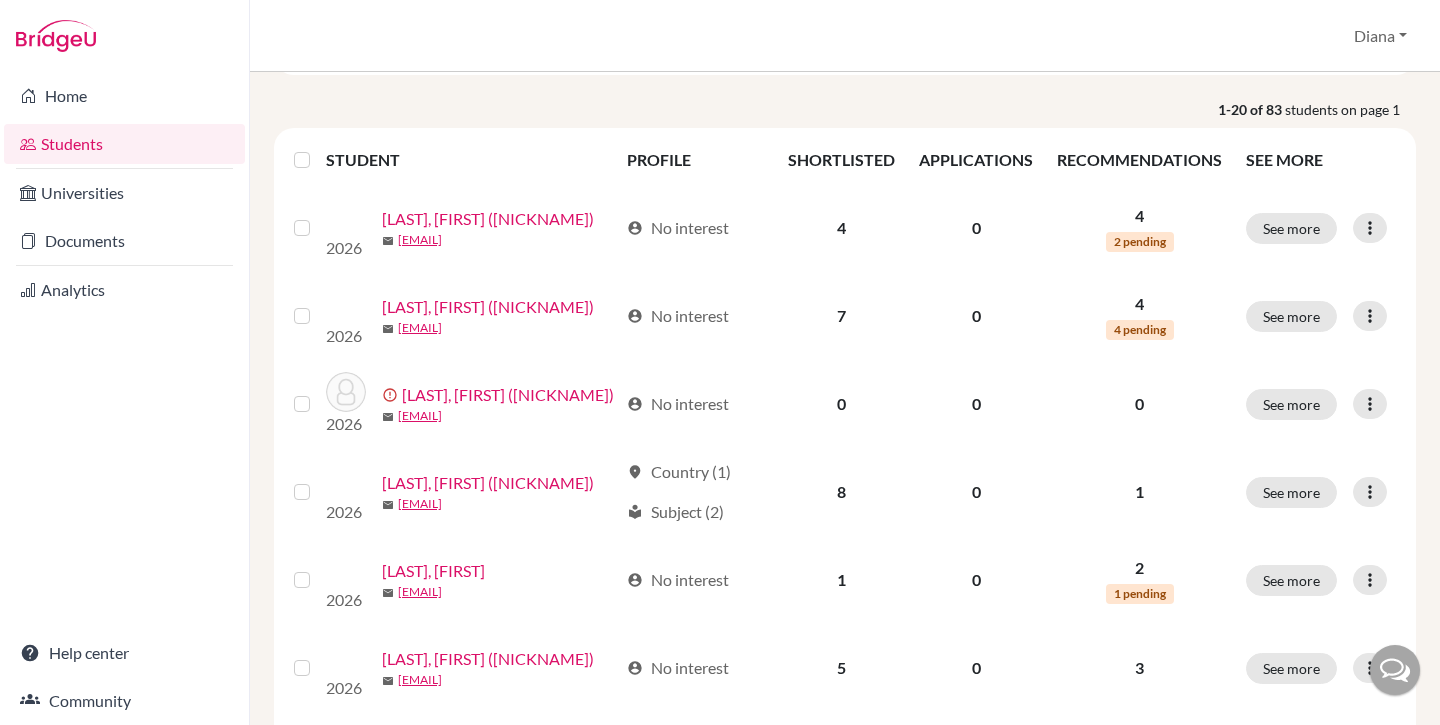 scroll, scrollTop: 0, scrollLeft: 0, axis: both 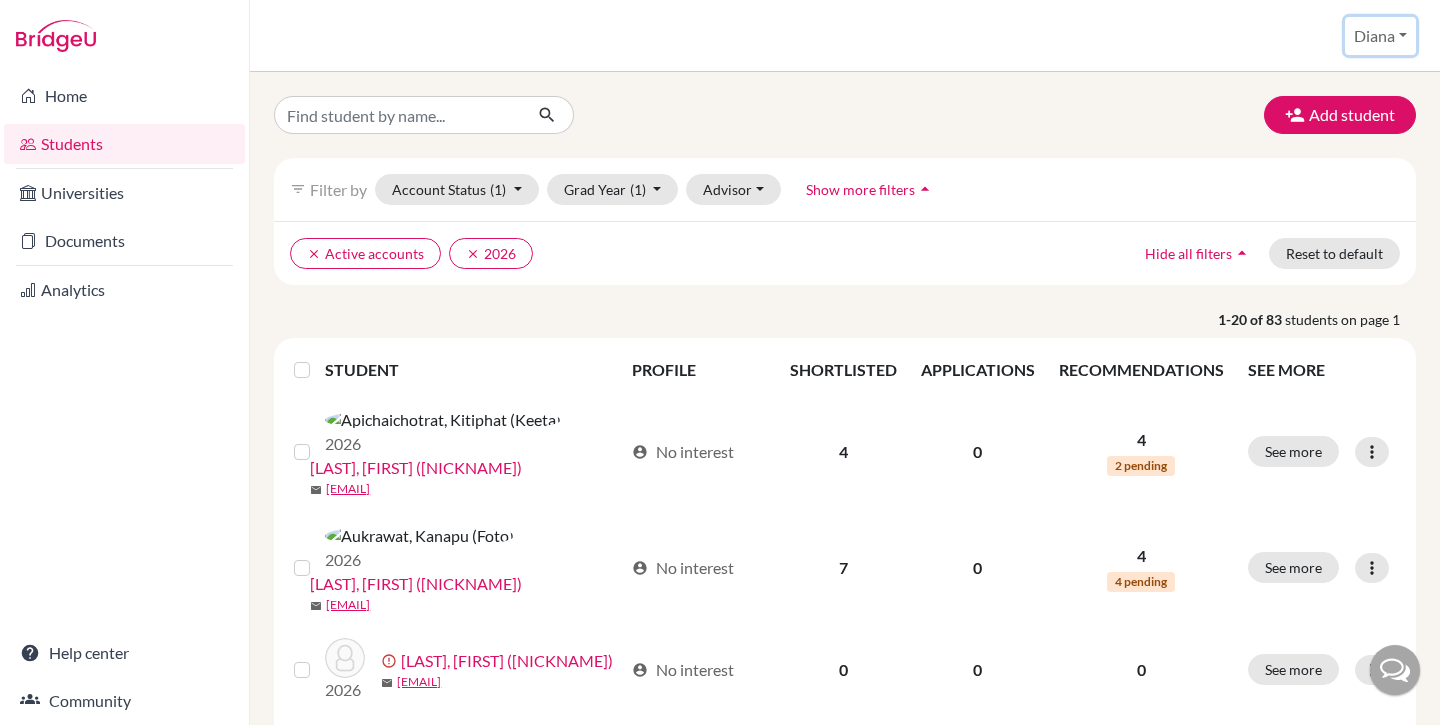 click on "Diana" at bounding box center [1380, 36] 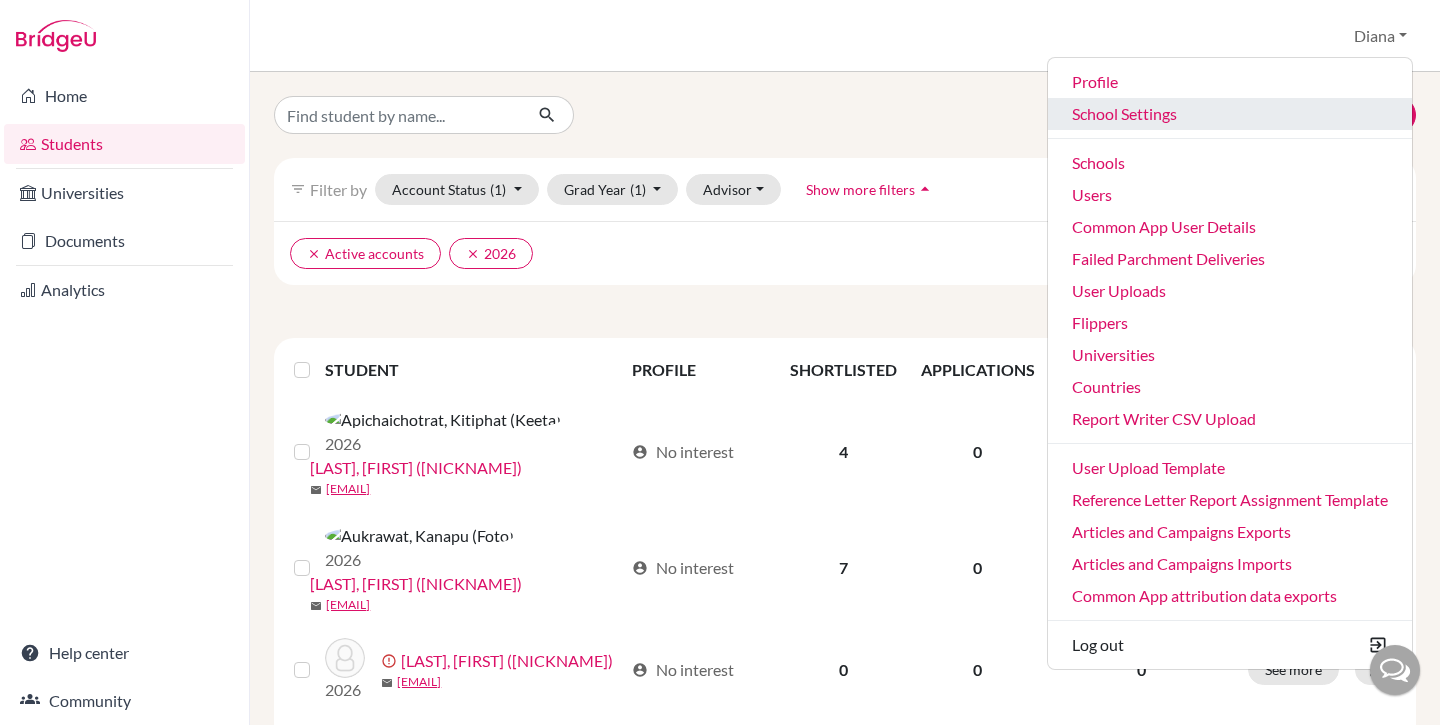 click on "School Settings" at bounding box center (1230, 114) 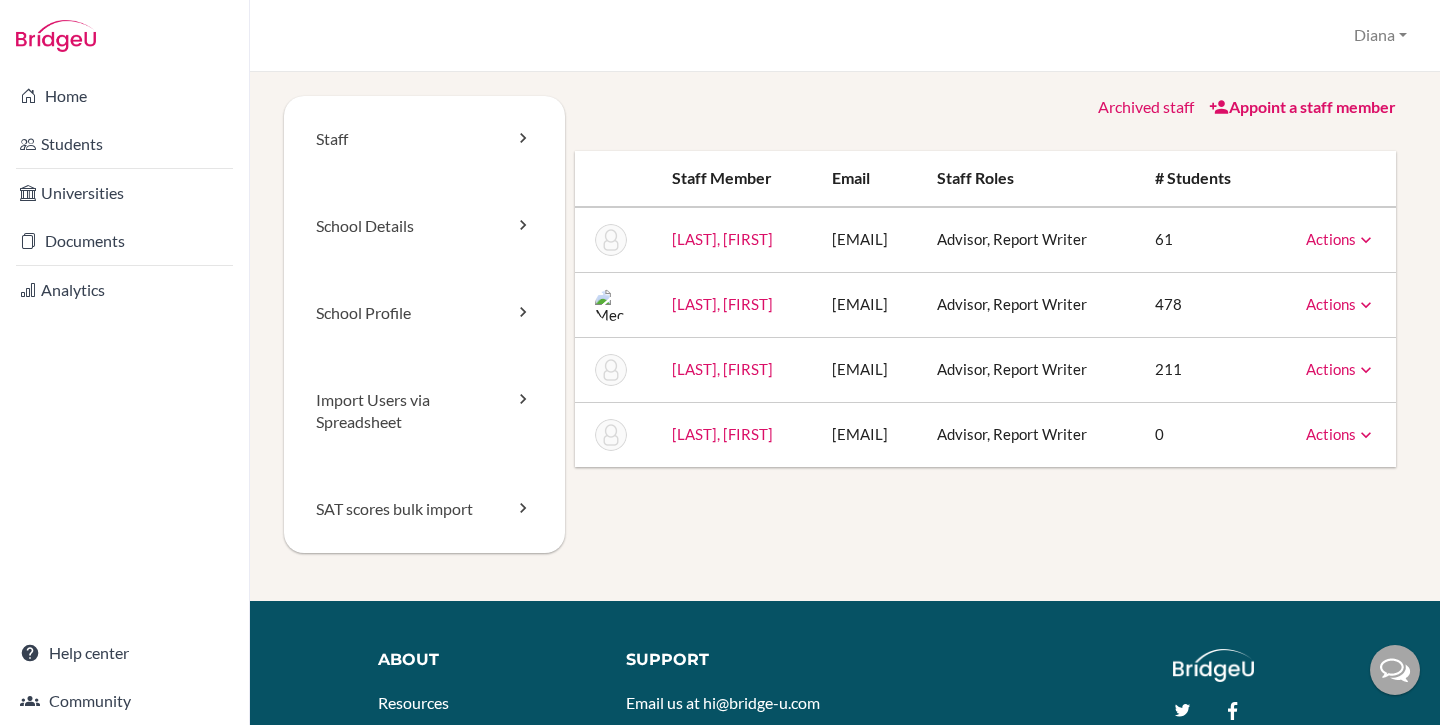 scroll, scrollTop: 0, scrollLeft: 0, axis: both 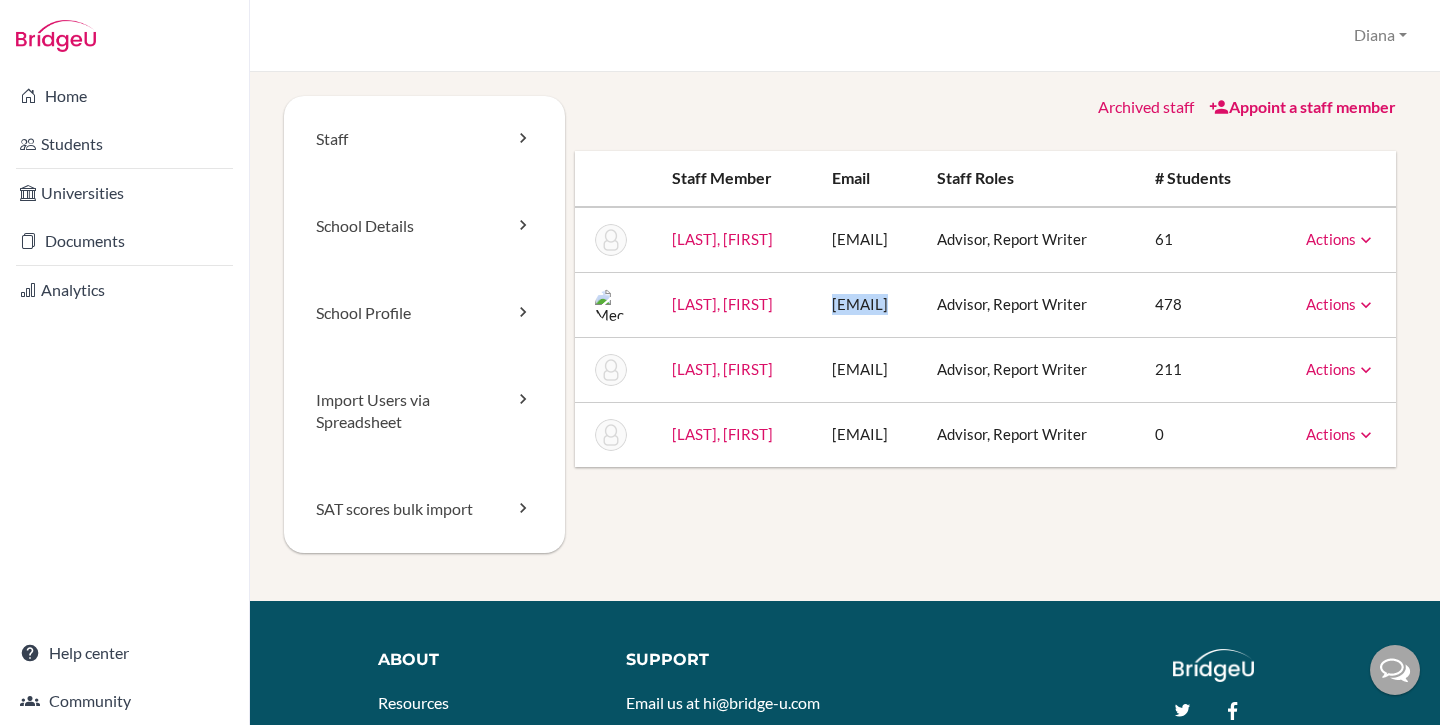 click on "[EMAIL]" at bounding box center [869, 304] 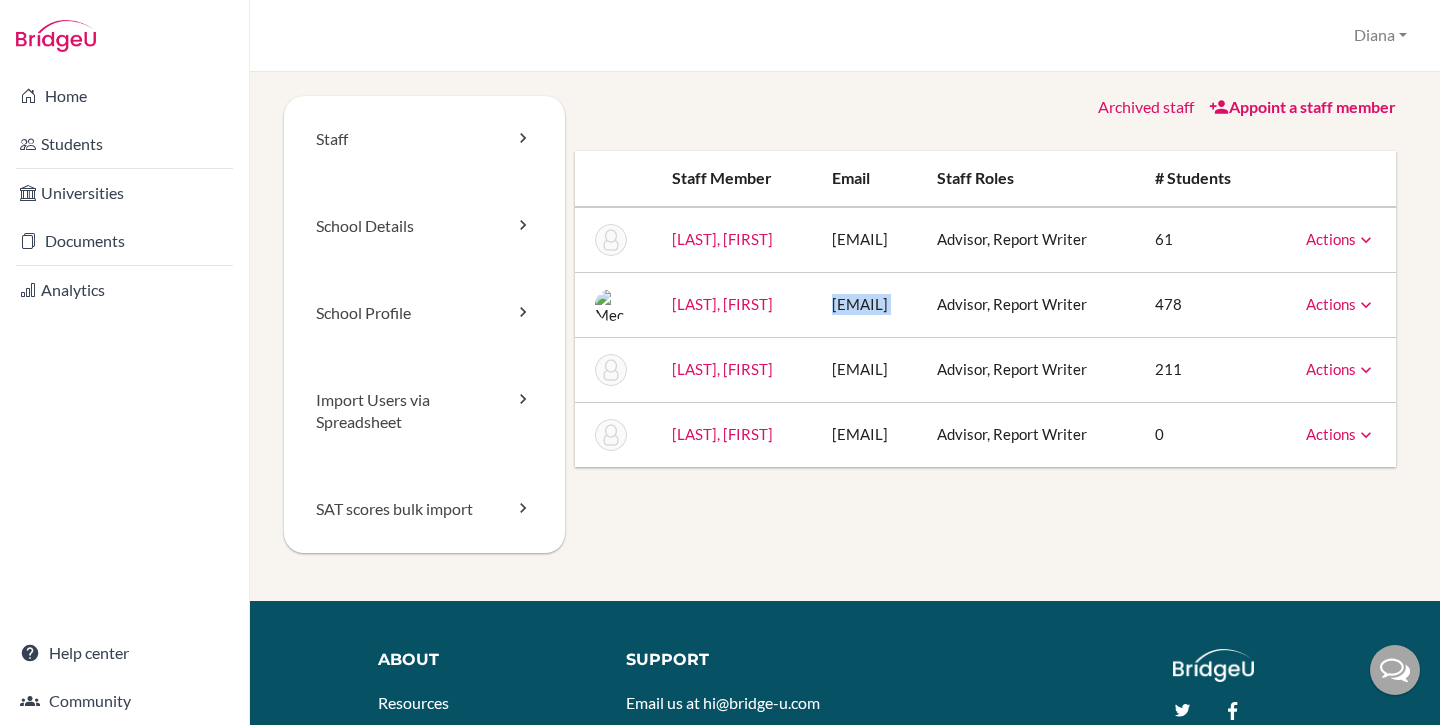 click on "[EMAIL]" at bounding box center [869, 304] 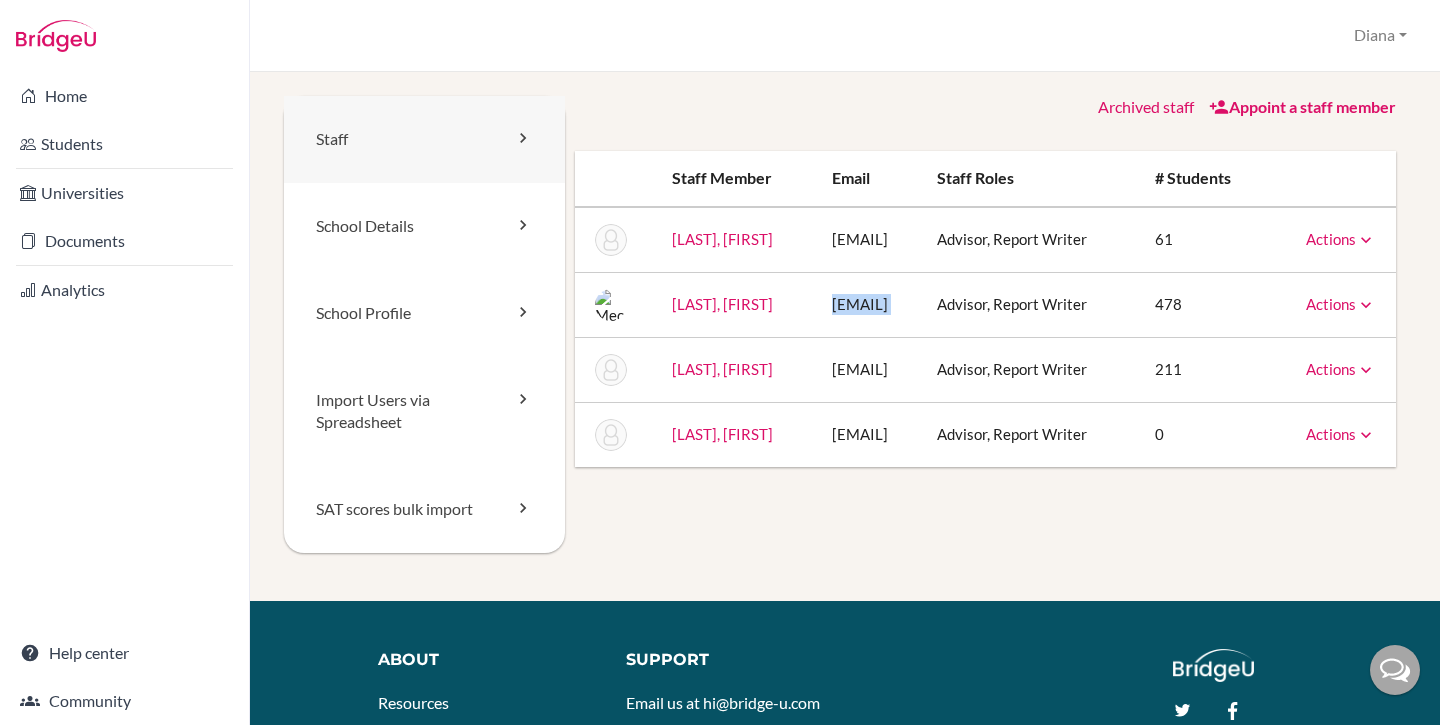 copy on "[EMAIL]" 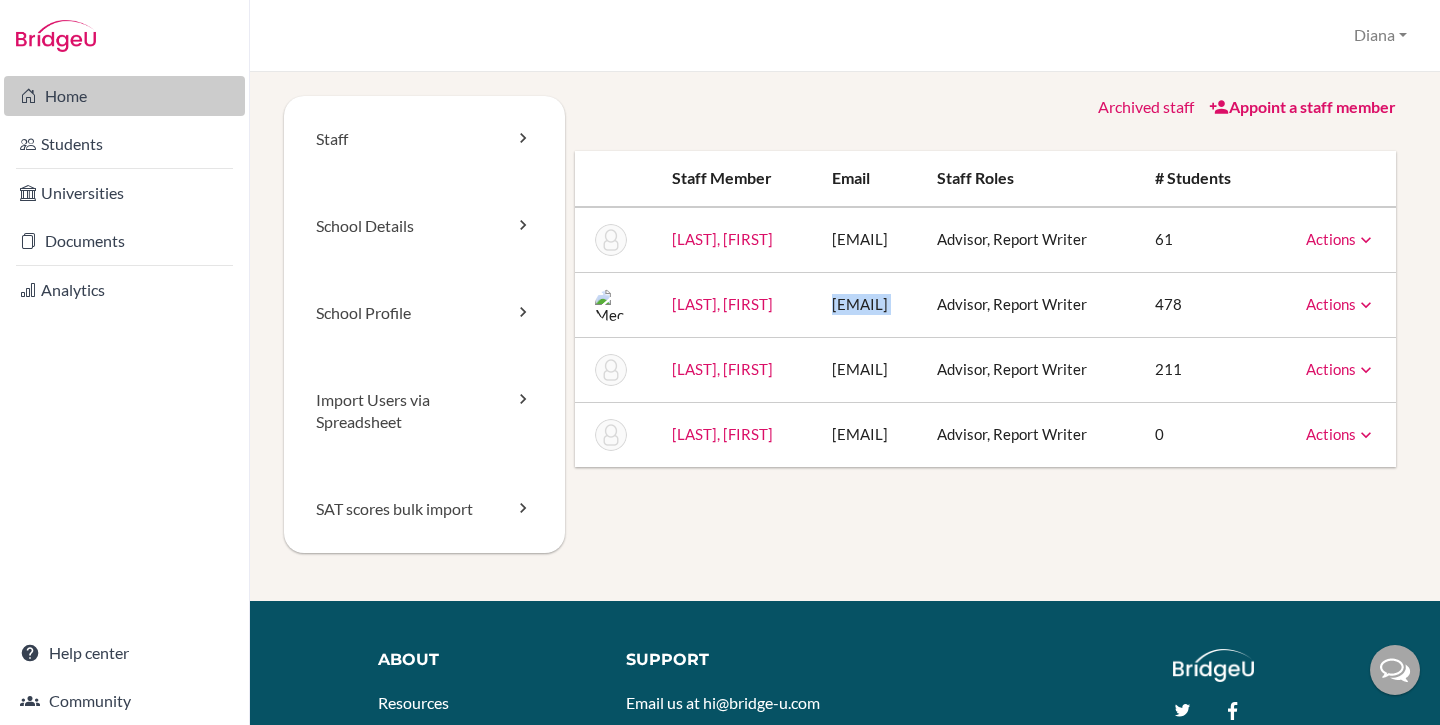 click on "Home" at bounding box center [124, 96] 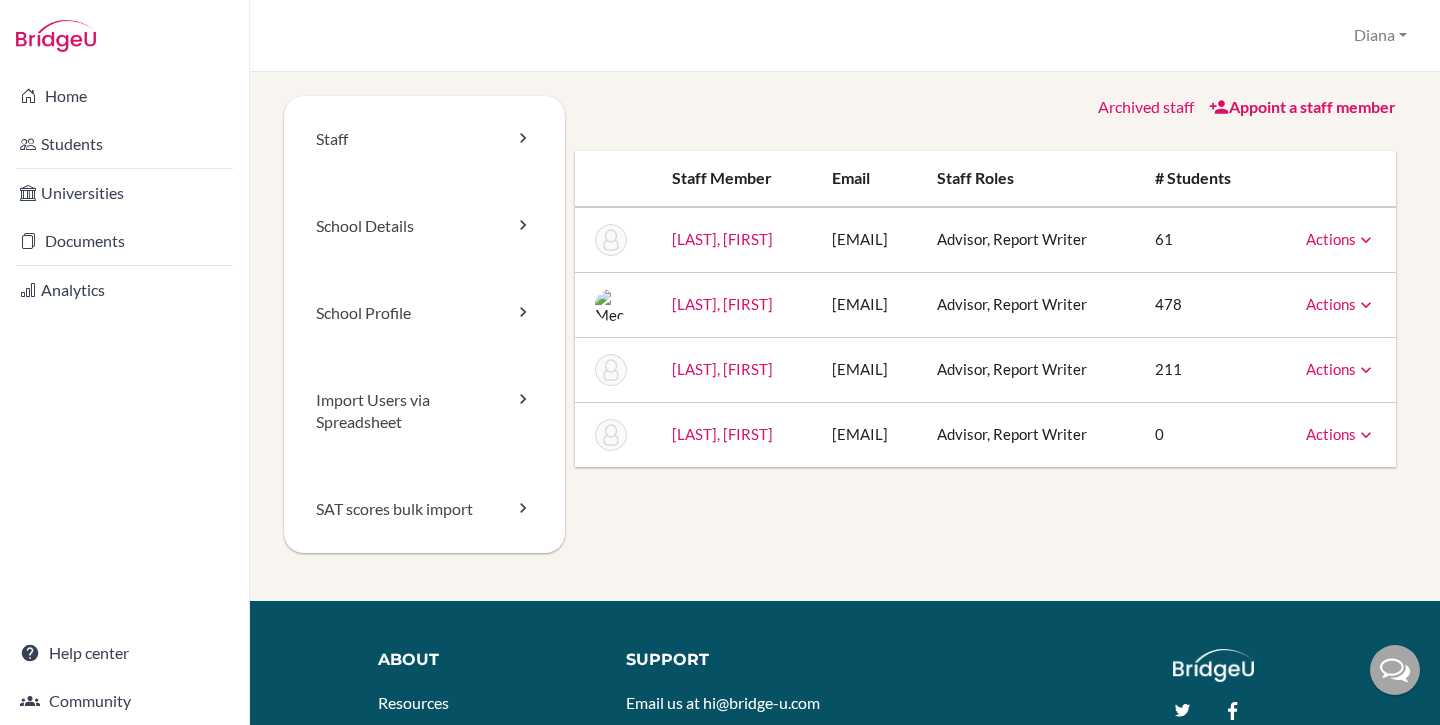 scroll, scrollTop: 0, scrollLeft: 0, axis: both 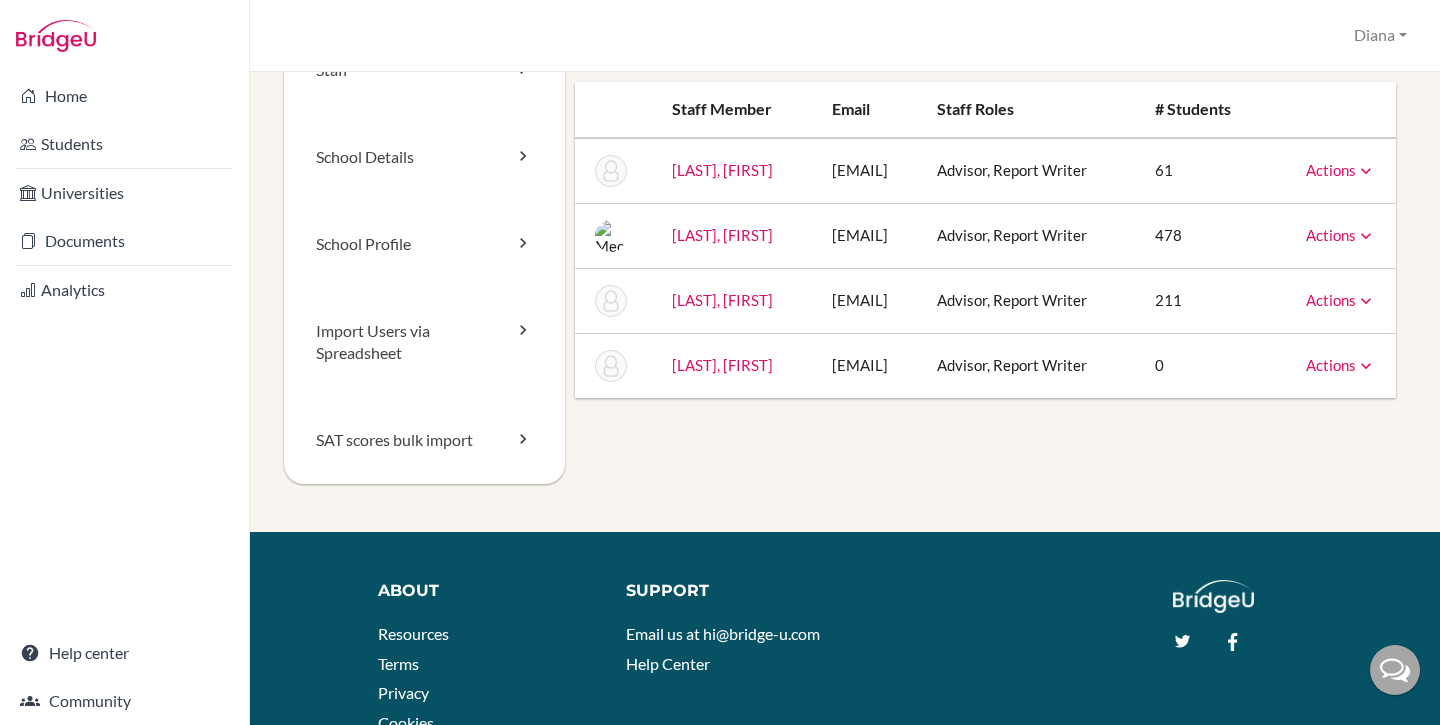 click at bounding box center [1366, 171] 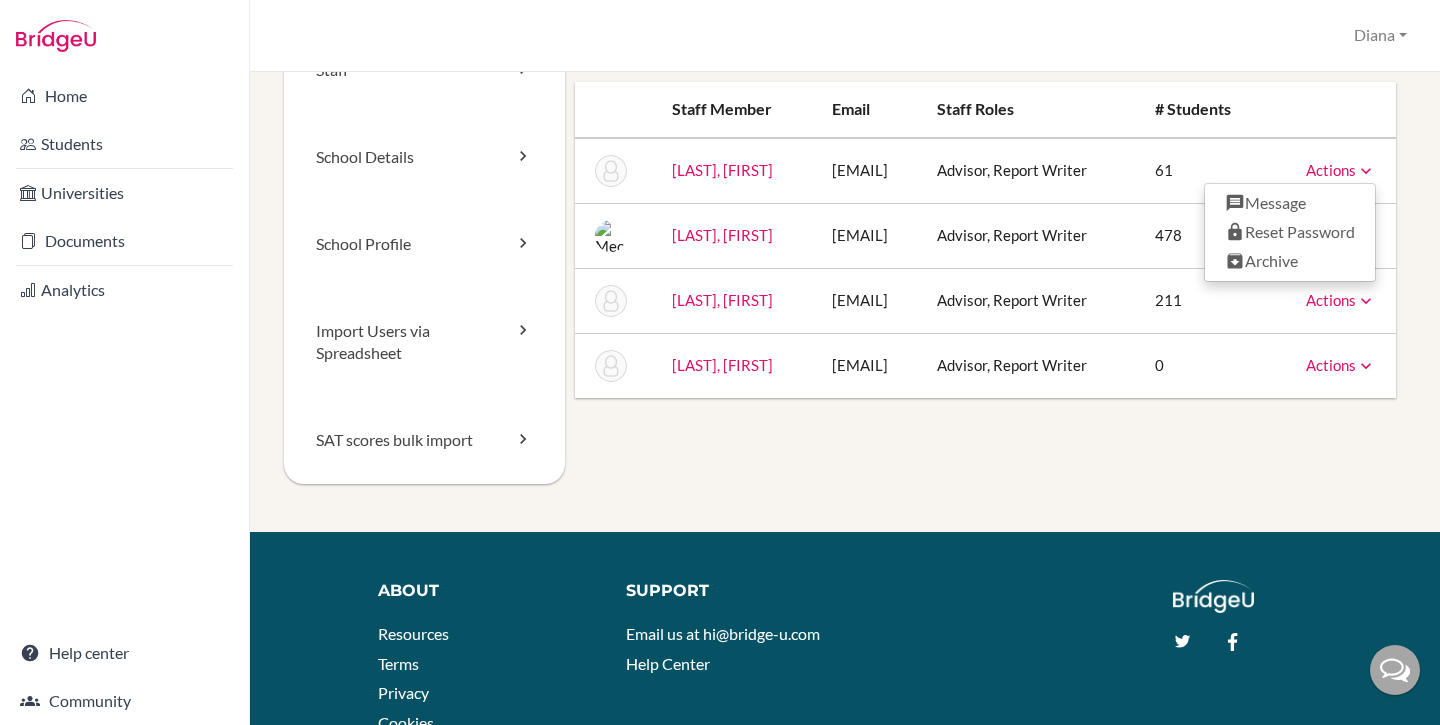click on "Advisor, Report Writer" at bounding box center [1030, 365] 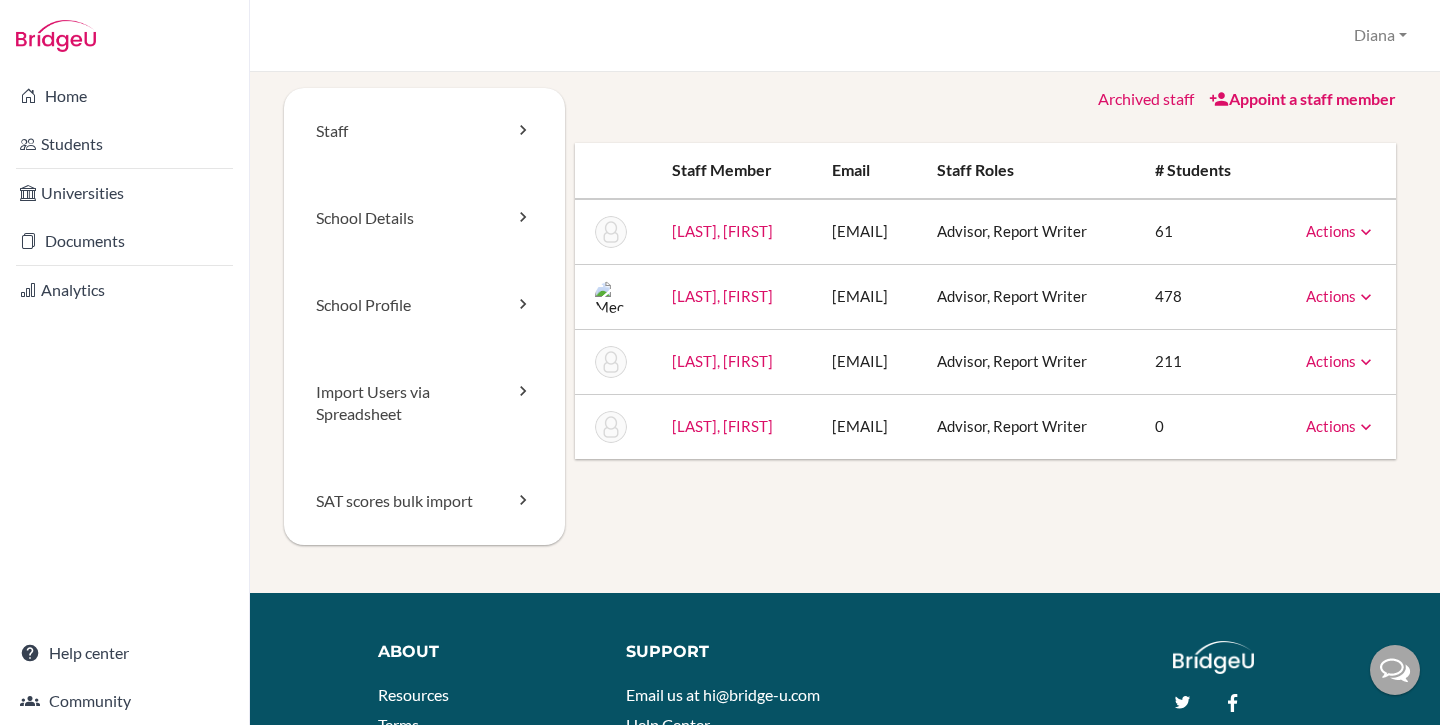 scroll, scrollTop: 0, scrollLeft: 0, axis: both 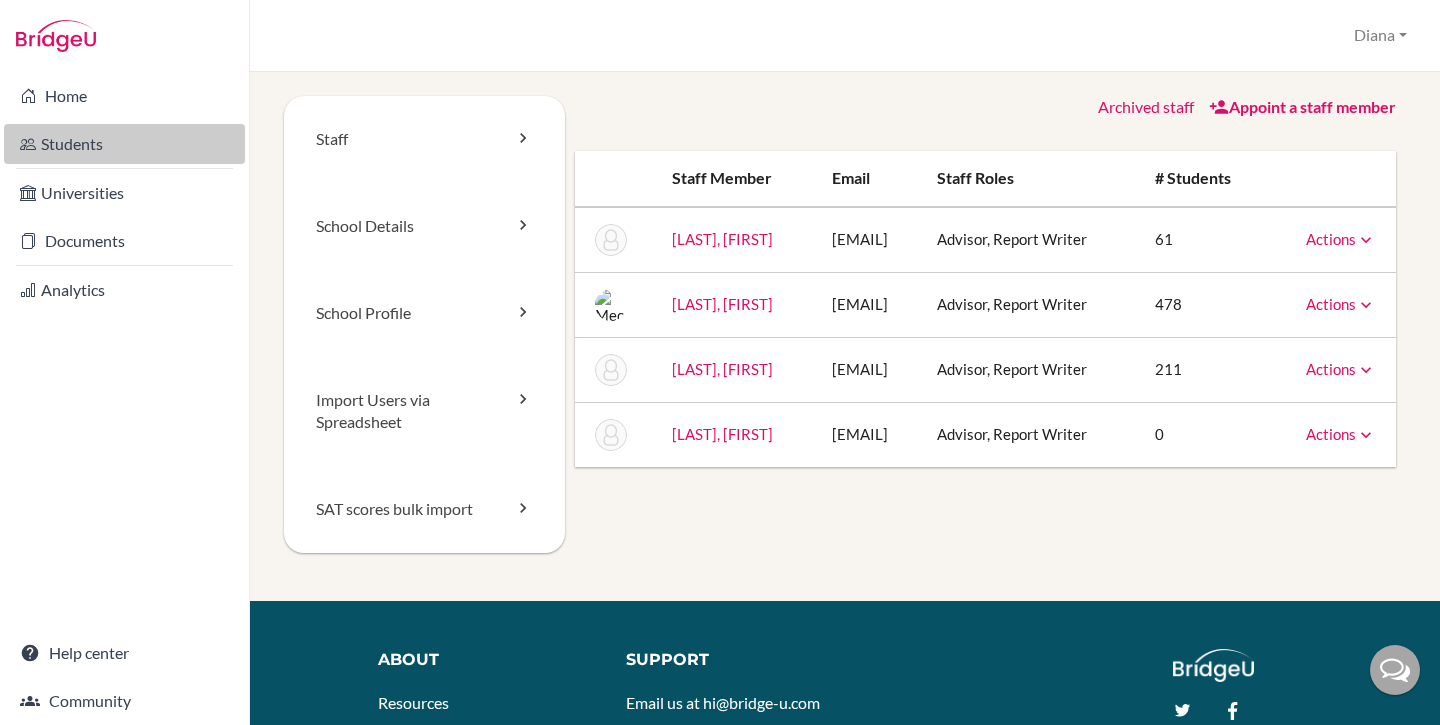 click on "Students" at bounding box center (124, 144) 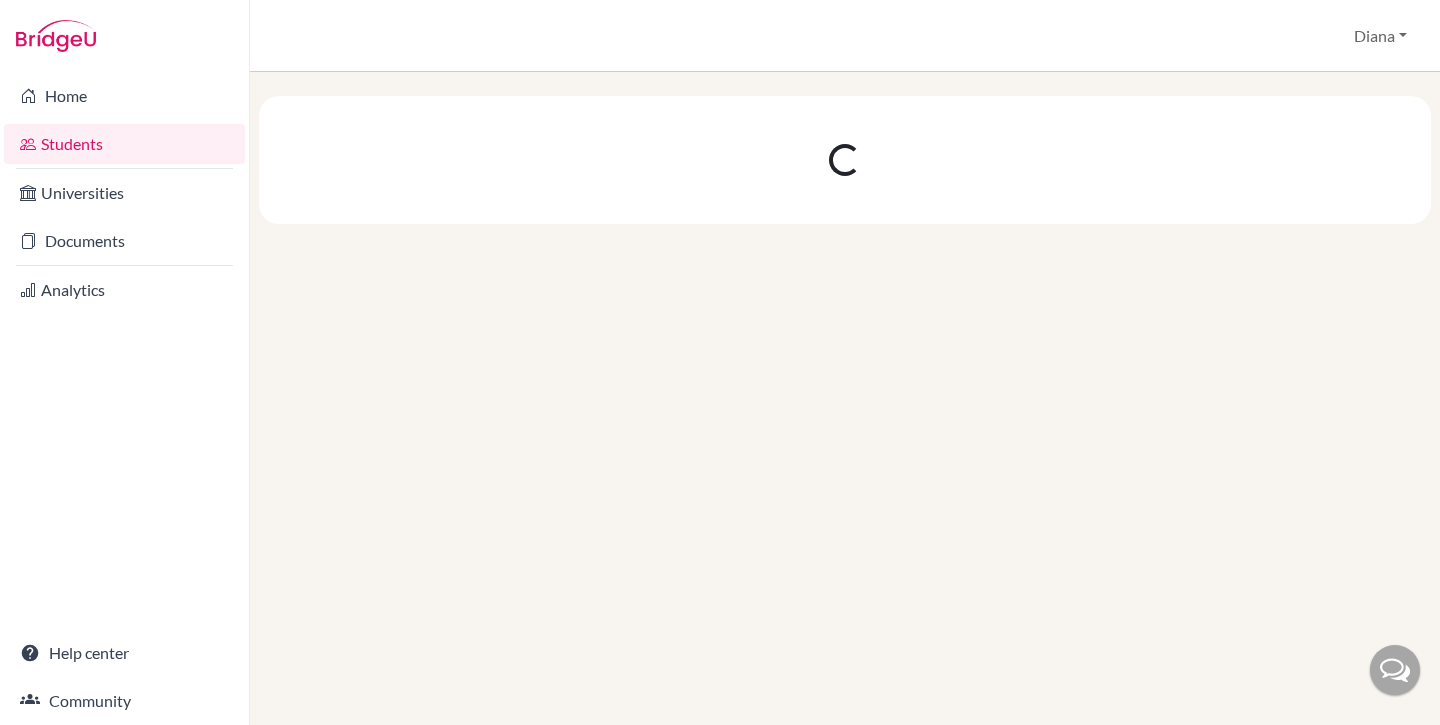scroll, scrollTop: 0, scrollLeft: 0, axis: both 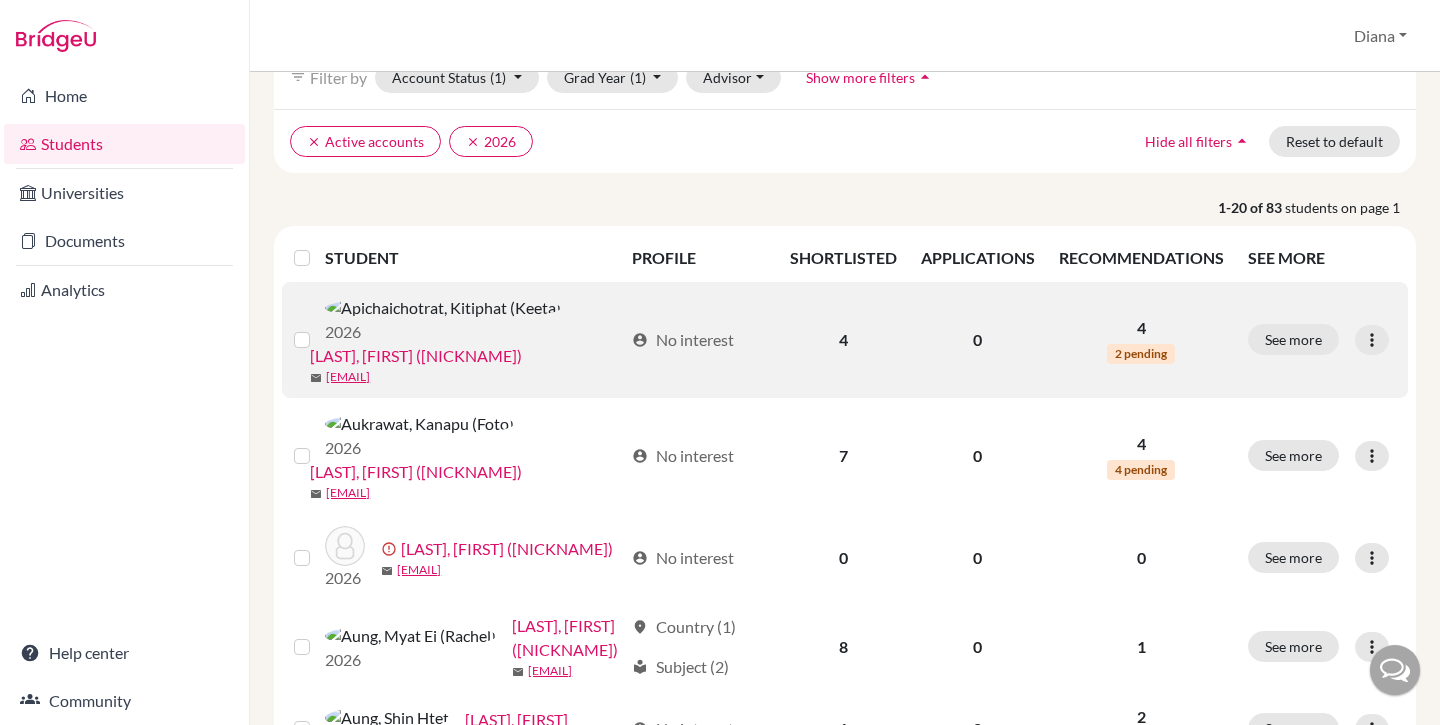 click on "Apichaichotrat, Kitiphat (Keeta)" at bounding box center [416, 356] 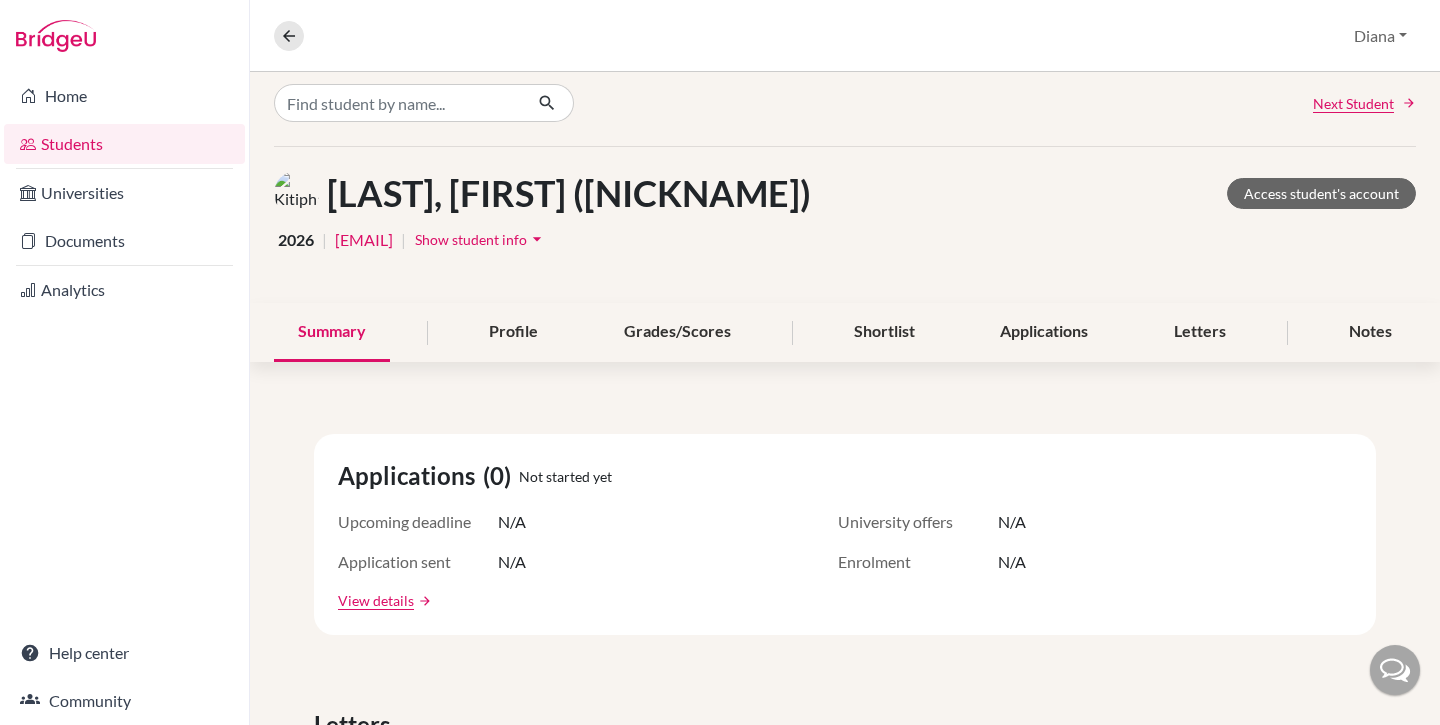 scroll, scrollTop: 0, scrollLeft: 0, axis: both 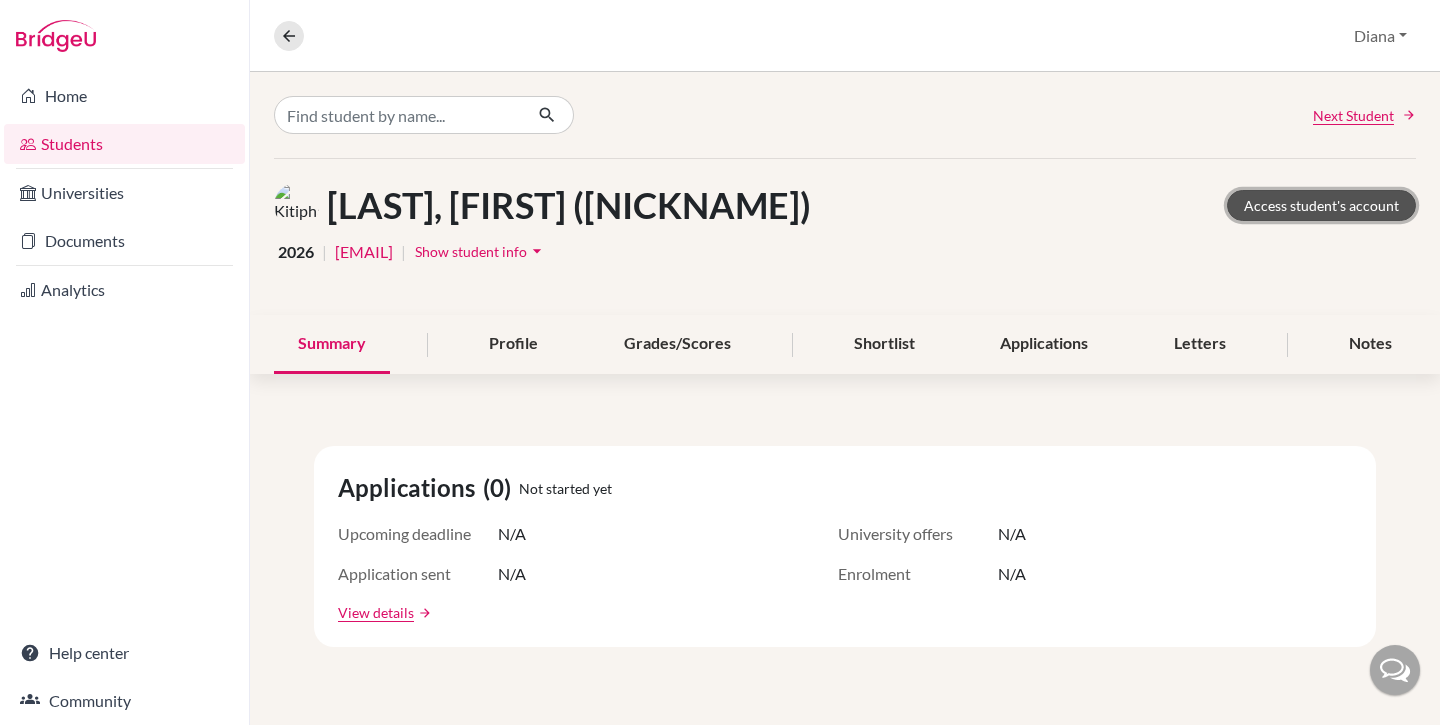 click on "Access student's account" at bounding box center [1321, 205] 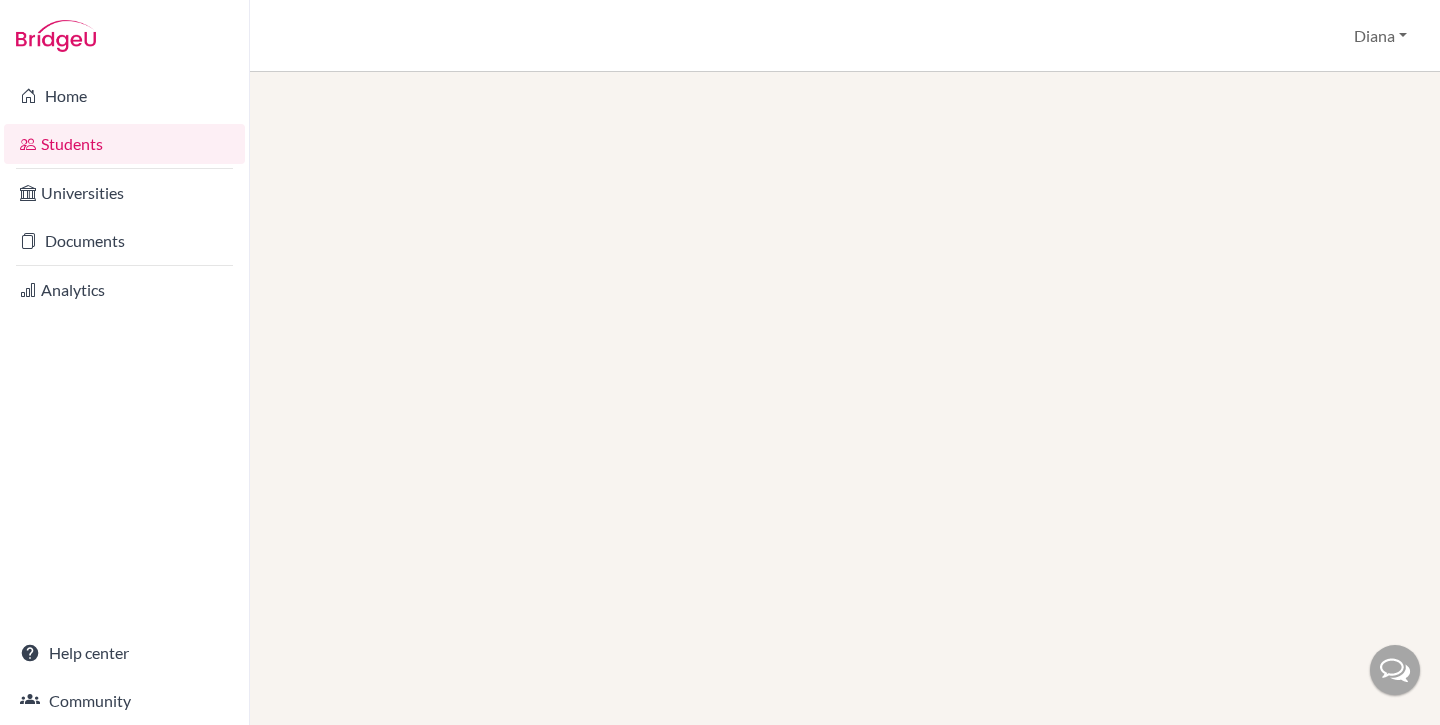 scroll, scrollTop: 0, scrollLeft: 0, axis: both 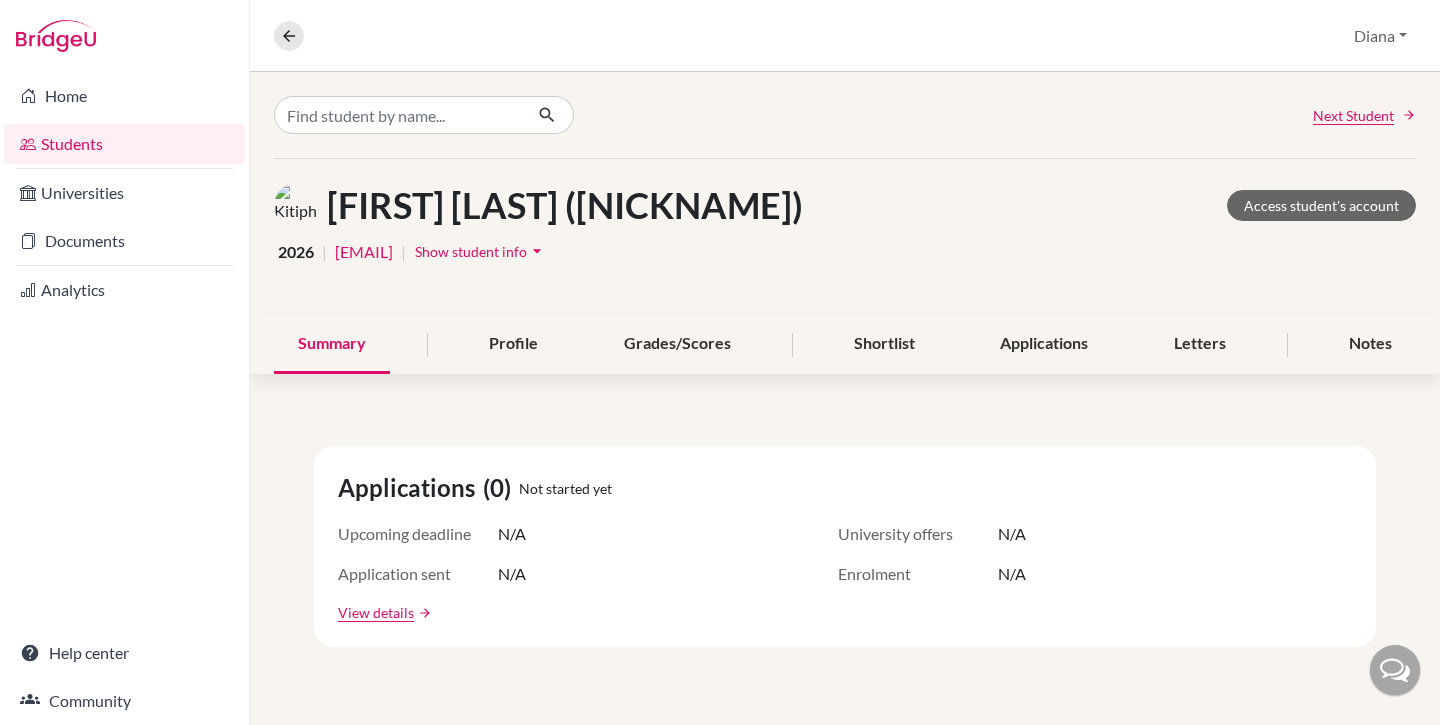 click on "Students" at bounding box center [124, 144] 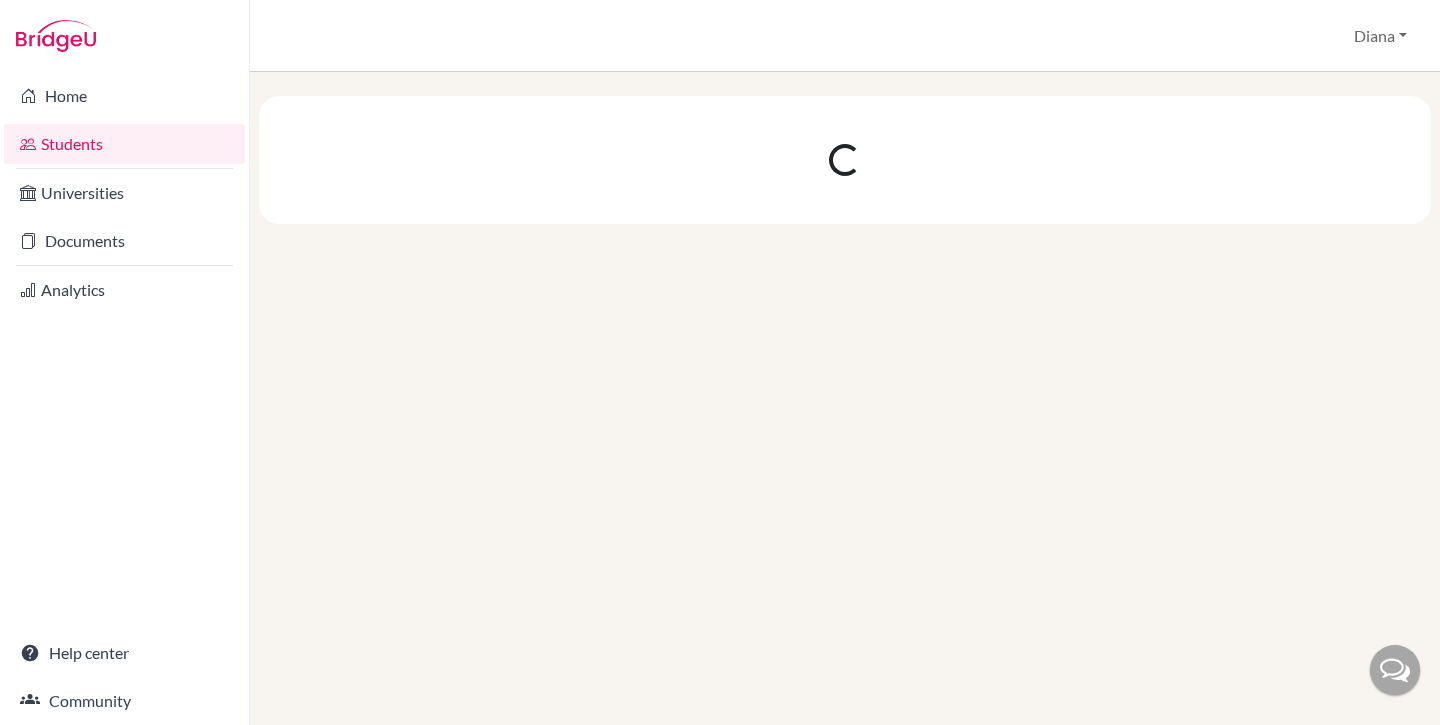 scroll, scrollTop: 0, scrollLeft: 0, axis: both 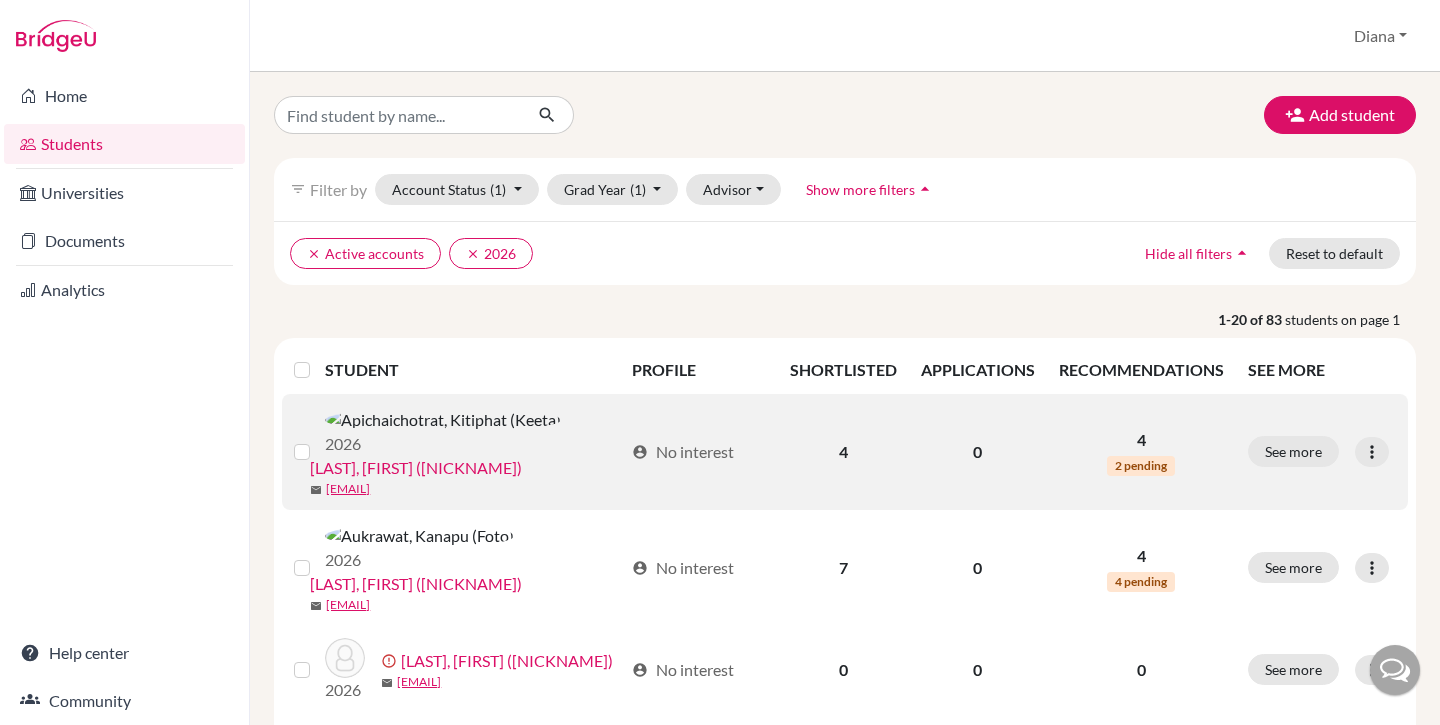 click on "[LAST], [FIRST] (Keeta)" at bounding box center (416, 468) 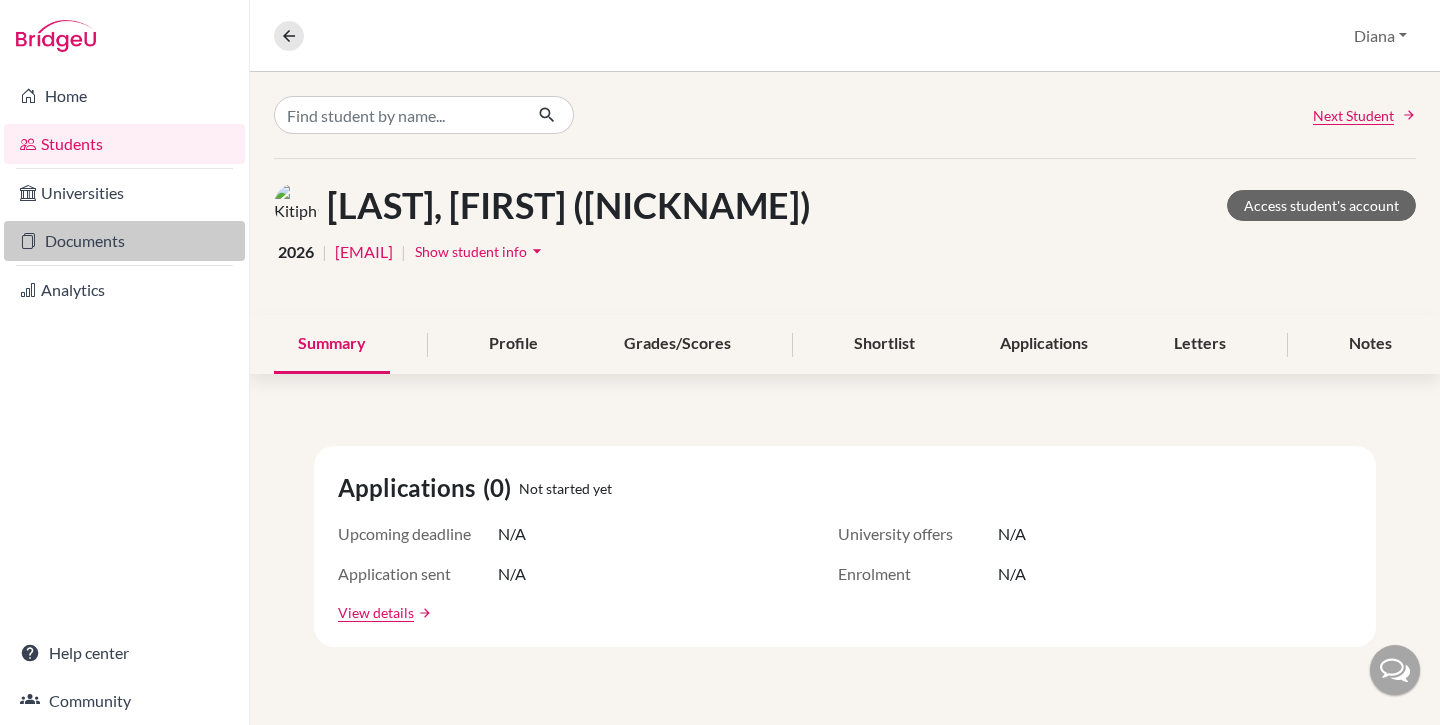 click on "Documents" at bounding box center (124, 241) 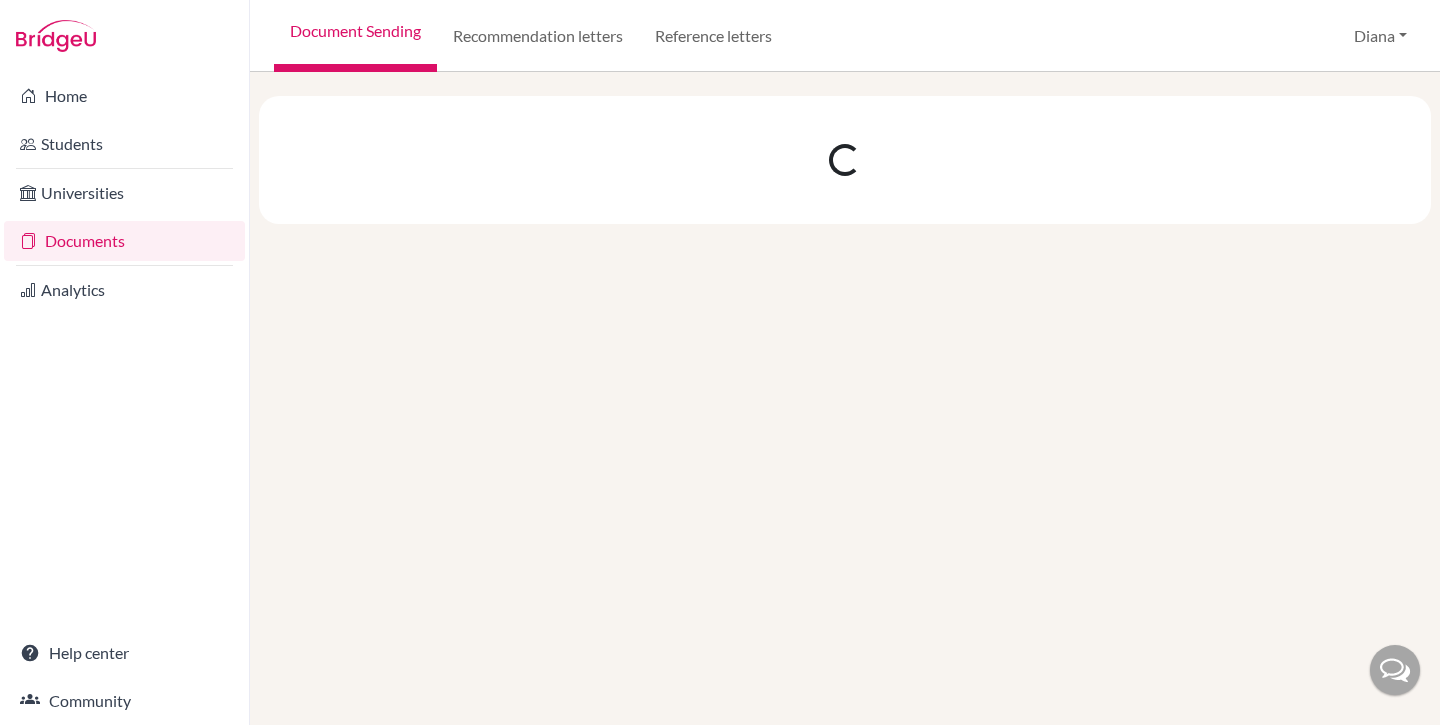 scroll, scrollTop: 0, scrollLeft: 0, axis: both 